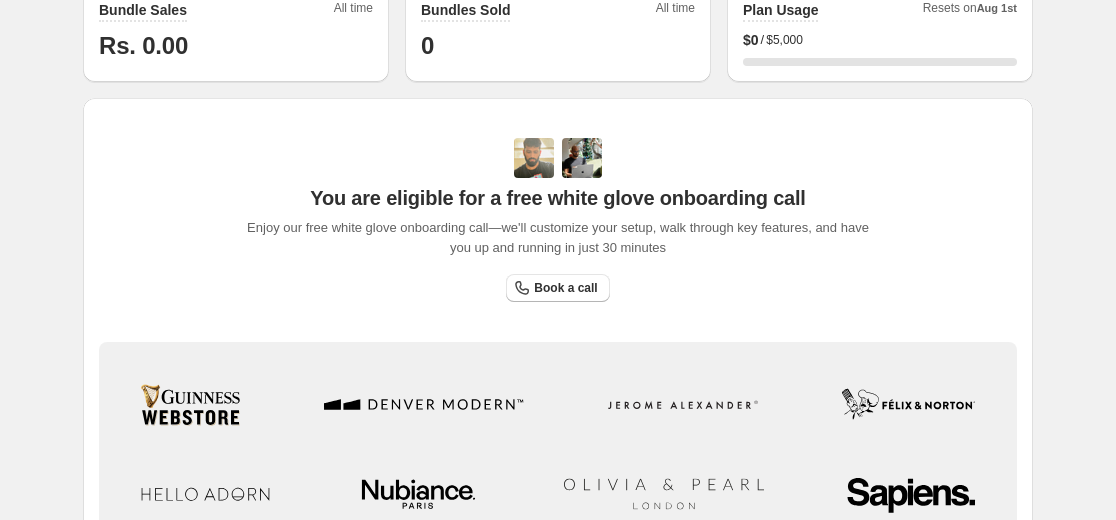 scroll, scrollTop: 600, scrollLeft: 0, axis: vertical 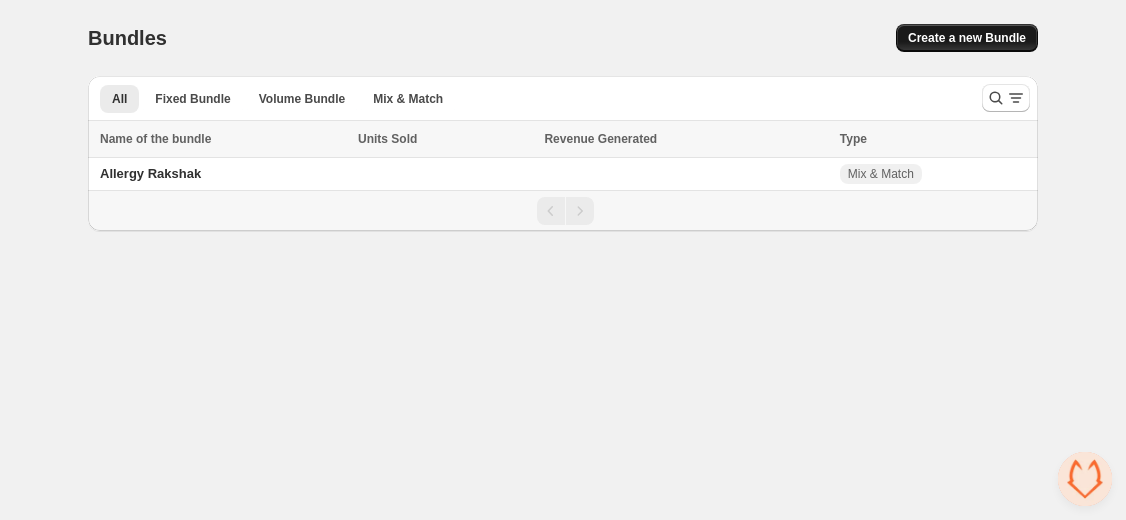 click on "Create a new Bundle" at bounding box center (967, 38) 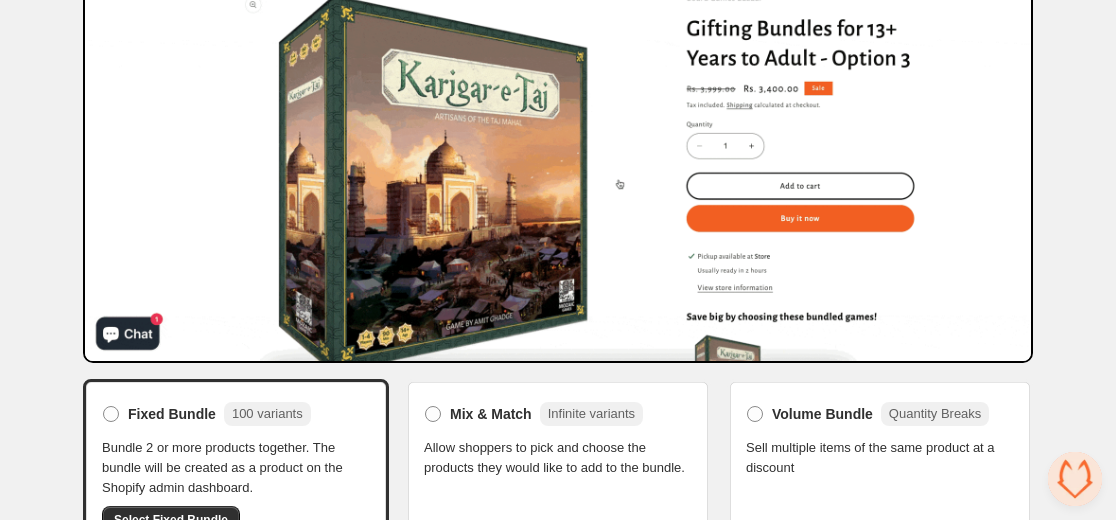 scroll, scrollTop: 247, scrollLeft: 0, axis: vertical 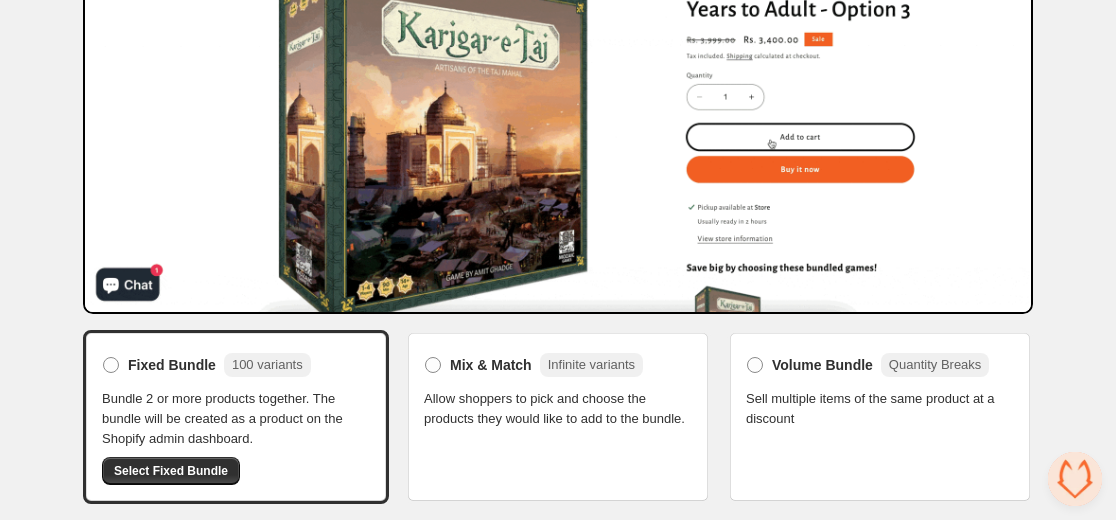 click on "Bundle 2 or more products together. The bundle will be created as a product on the Shopify admin dashboard." at bounding box center (236, 419) 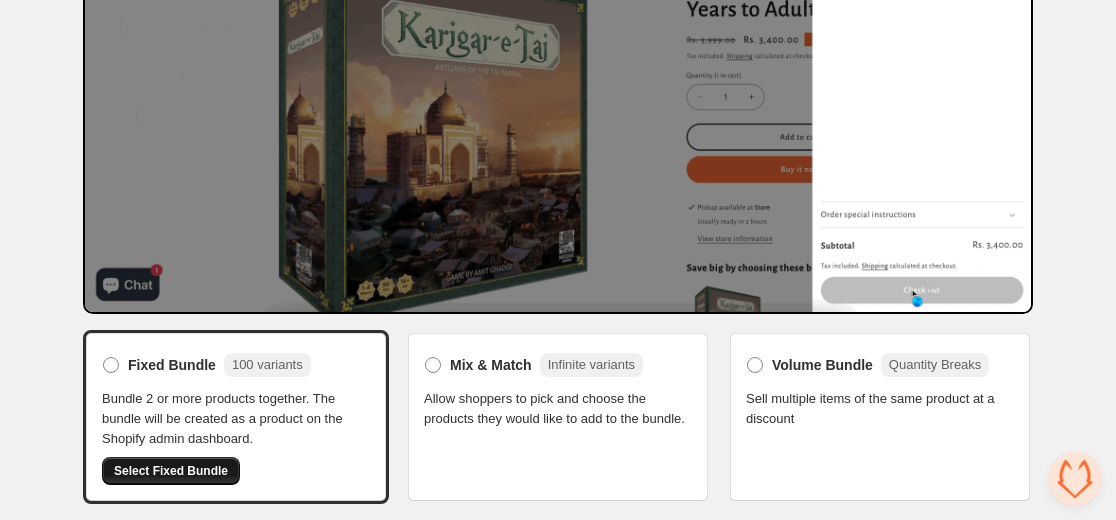 click on "Select Fixed Bundle" at bounding box center [171, 471] 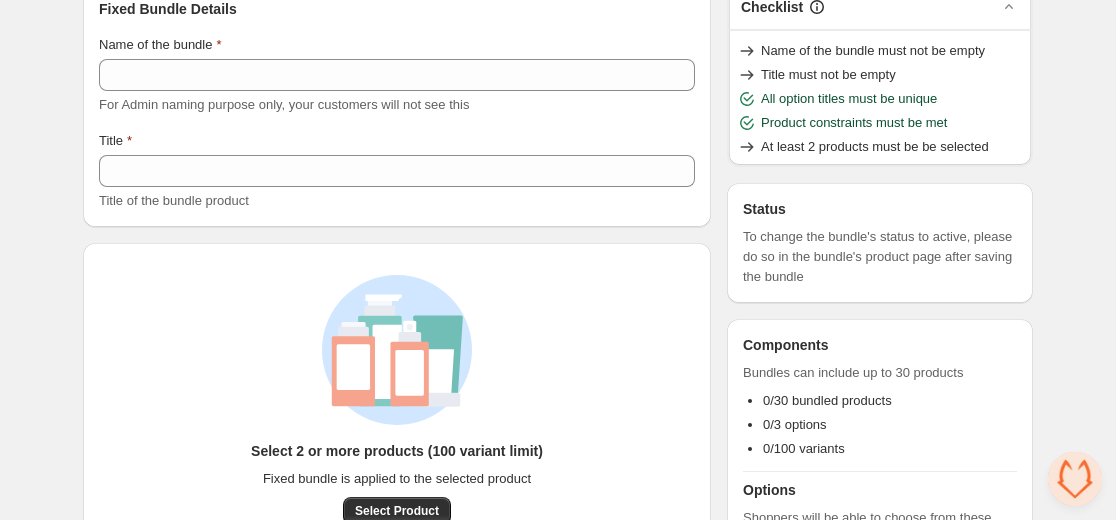 scroll, scrollTop: 83, scrollLeft: 0, axis: vertical 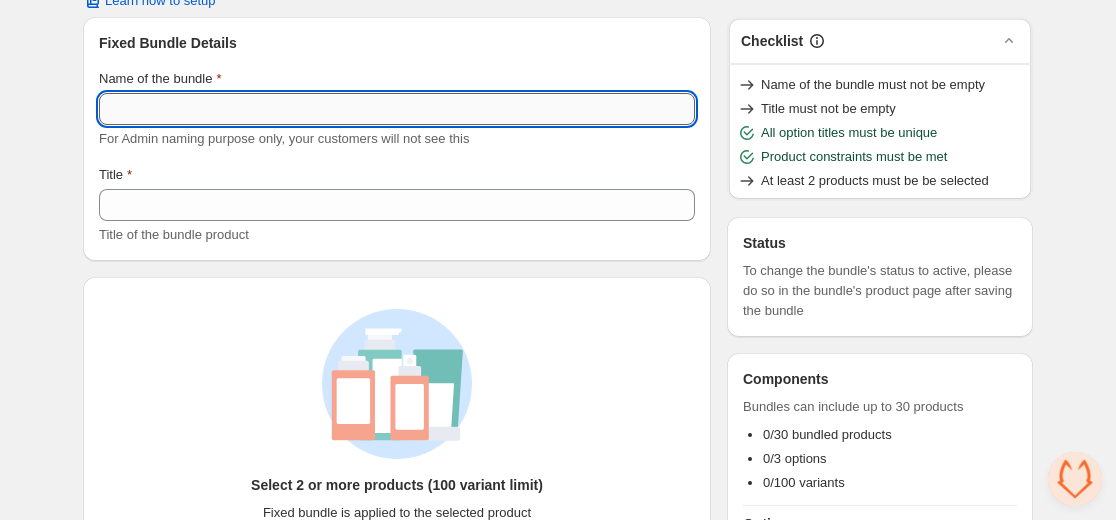 click on "Name of the bundle" at bounding box center (397, 109) 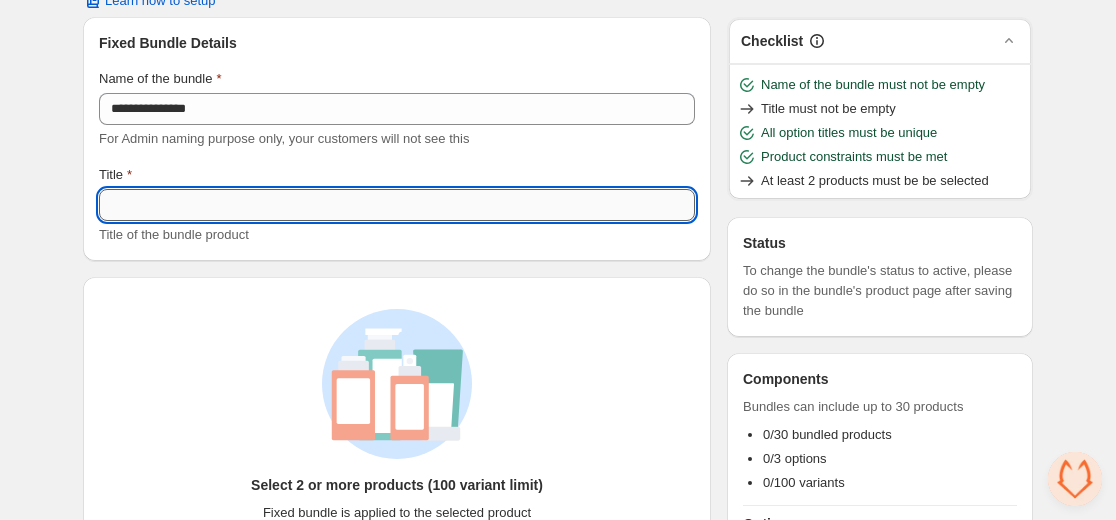 click on "Title" at bounding box center [397, 205] 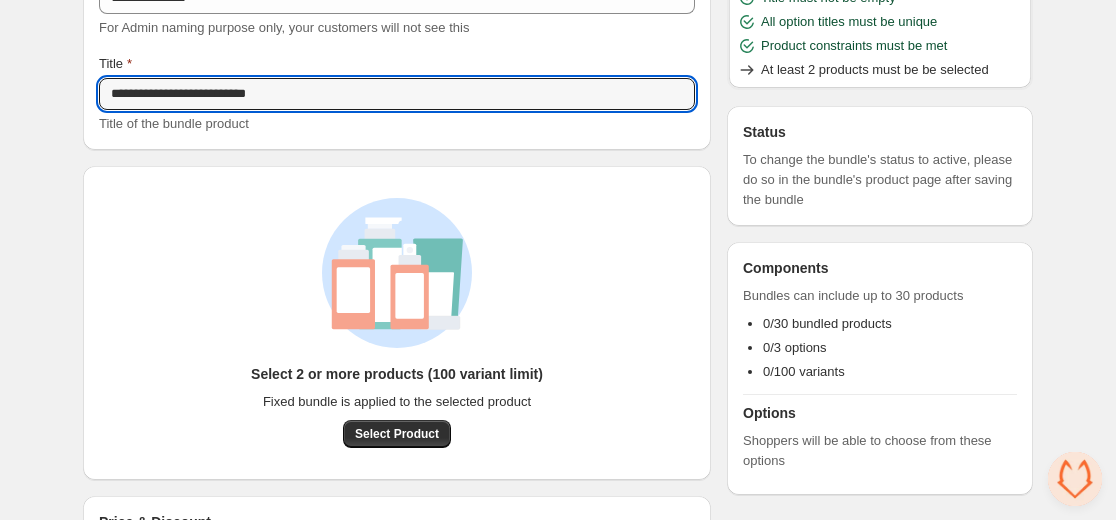 scroll, scrollTop: 283, scrollLeft: 0, axis: vertical 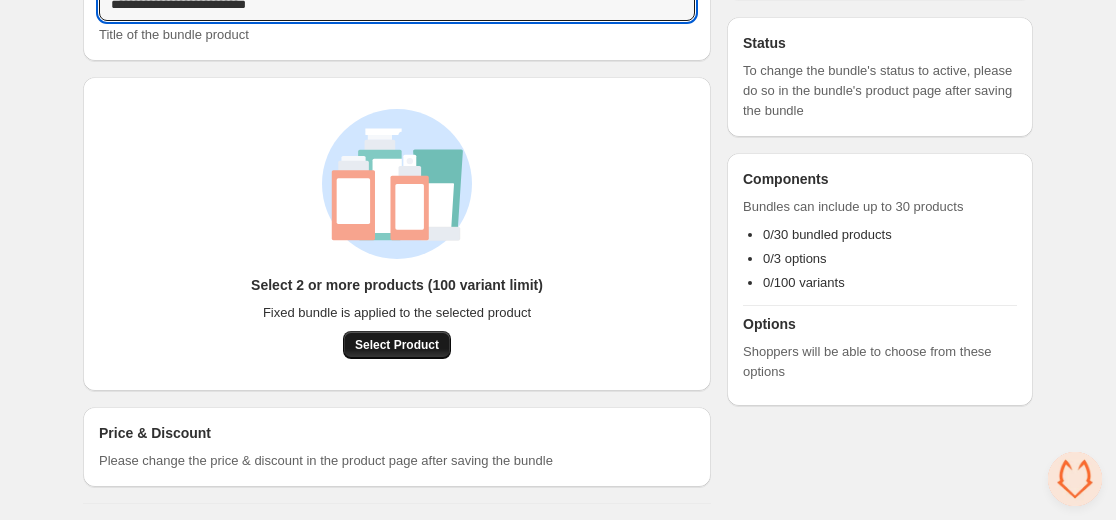 click on "Select Product" at bounding box center (397, 345) 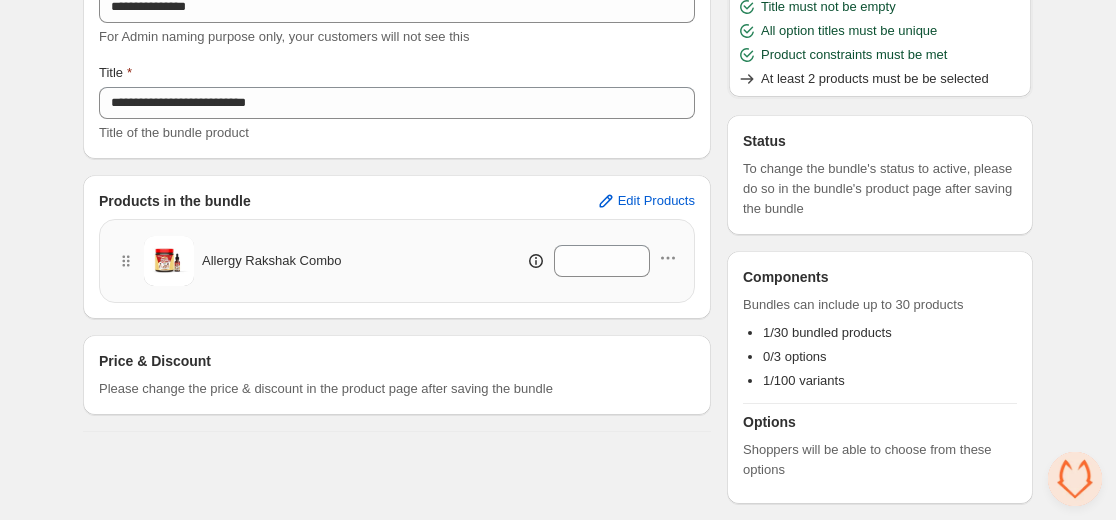 scroll, scrollTop: 185, scrollLeft: 0, axis: vertical 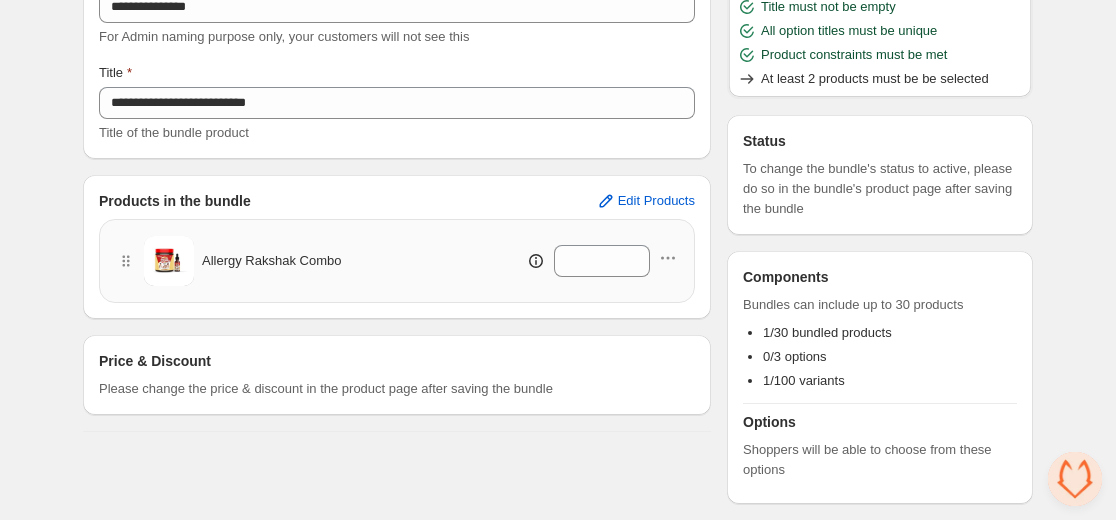 click on "Price & Discount" at bounding box center (155, 361) 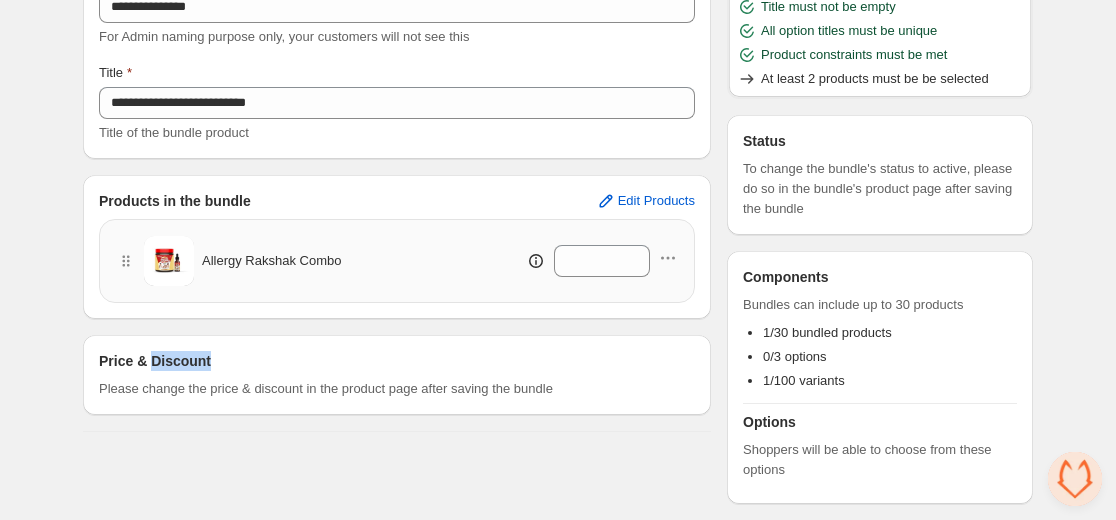 click on "Price & Discount" at bounding box center [155, 361] 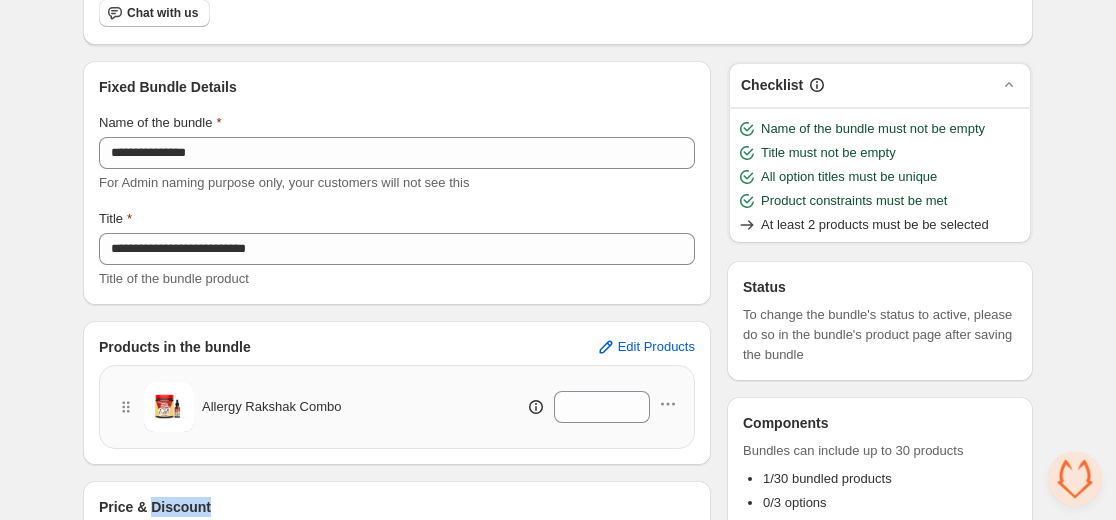 scroll, scrollTop: 330, scrollLeft: 0, axis: vertical 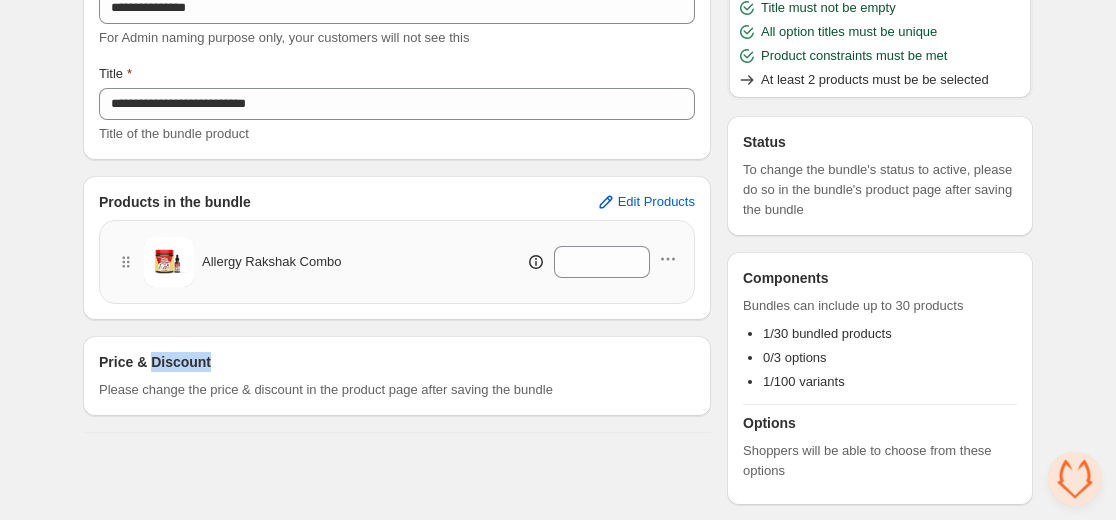 click on "Price & Discount" at bounding box center [155, 362] 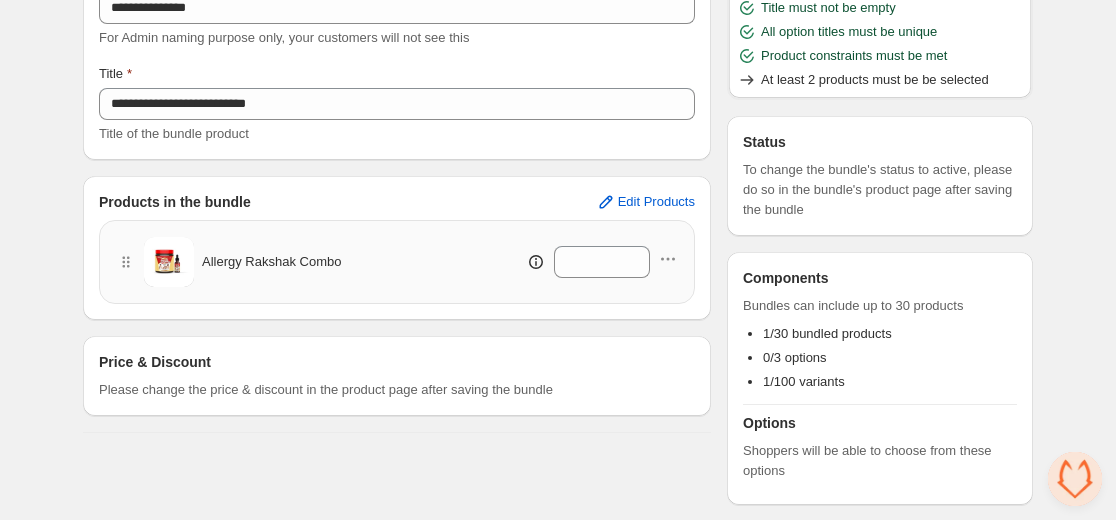 click on "Price & Discount Please change the price & discount in the product page after saving the bundle" at bounding box center (397, 376) 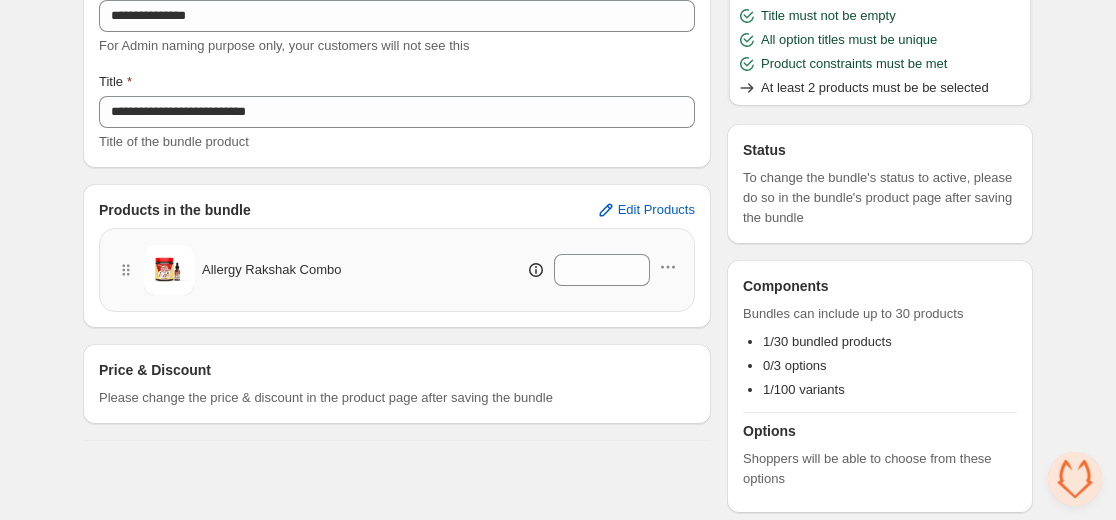 scroll, scrollTop: 330, scrollLeft: 0, axis: vertical 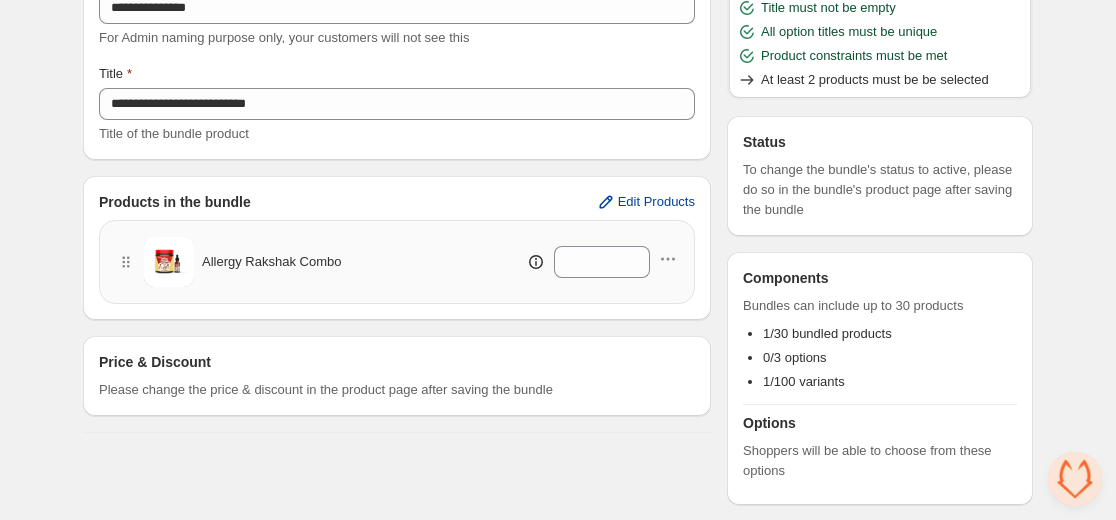 click on "Edit Products" at bounding box center [645, 202] 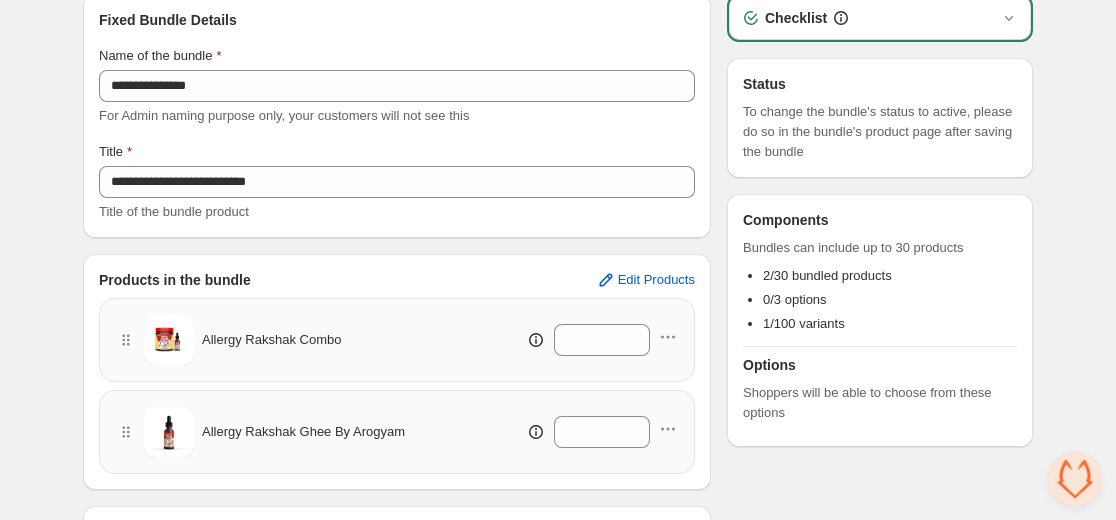 scroll, scrollTop: 105, scrollLeft: 0, axis: vertical 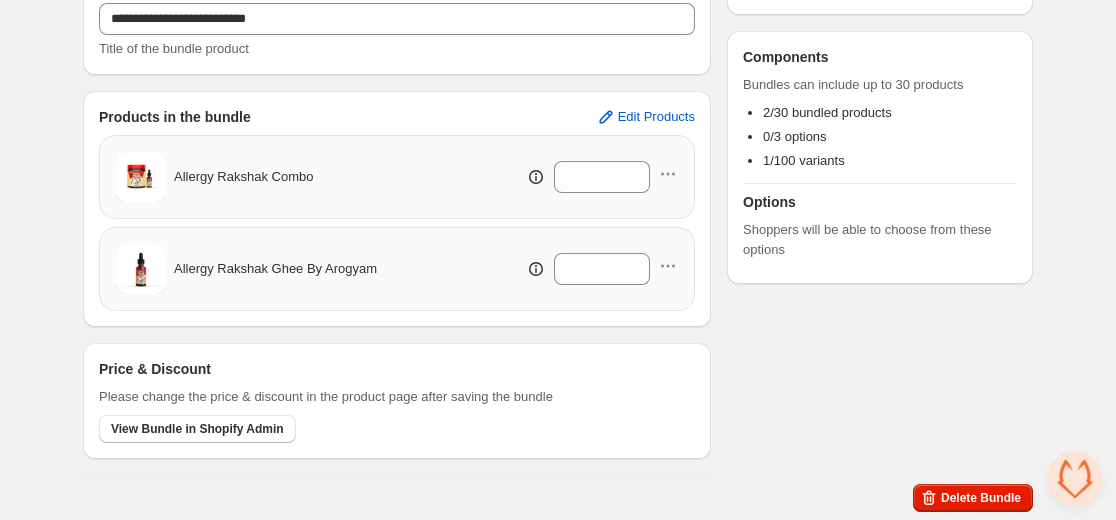 click at bounding box center [1075, 479] 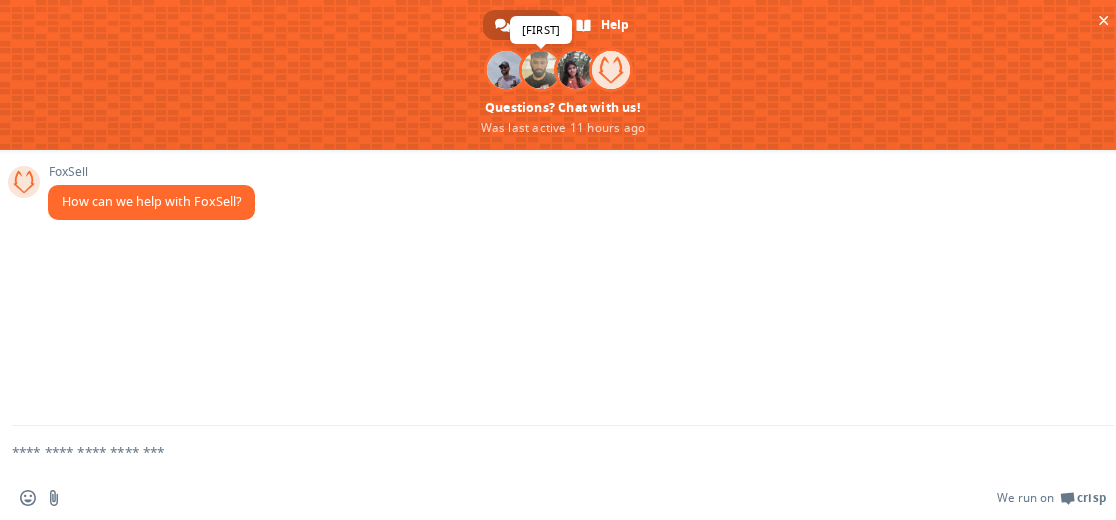 click at bounding box center [541, 70] 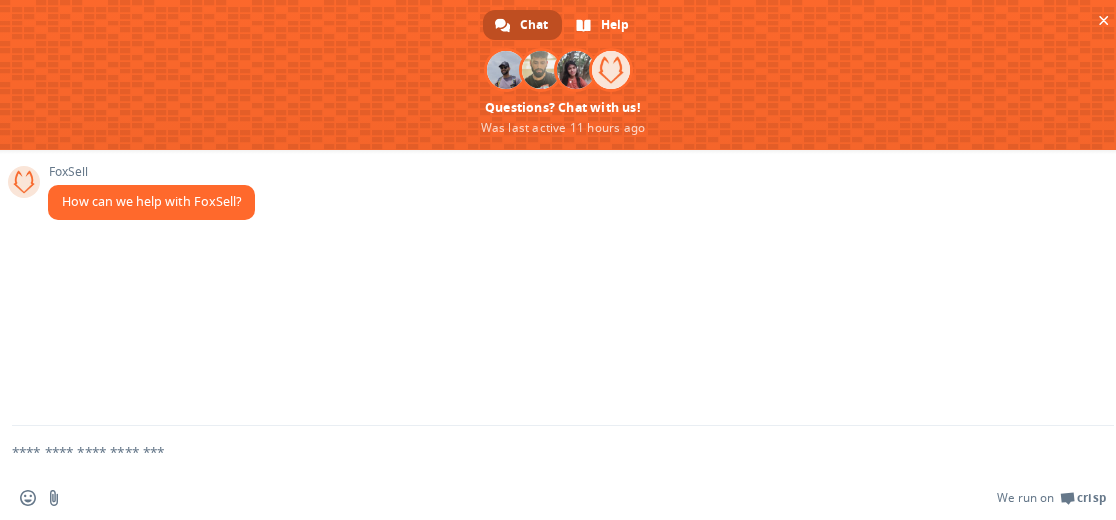 click at bounding box center [539, 451] 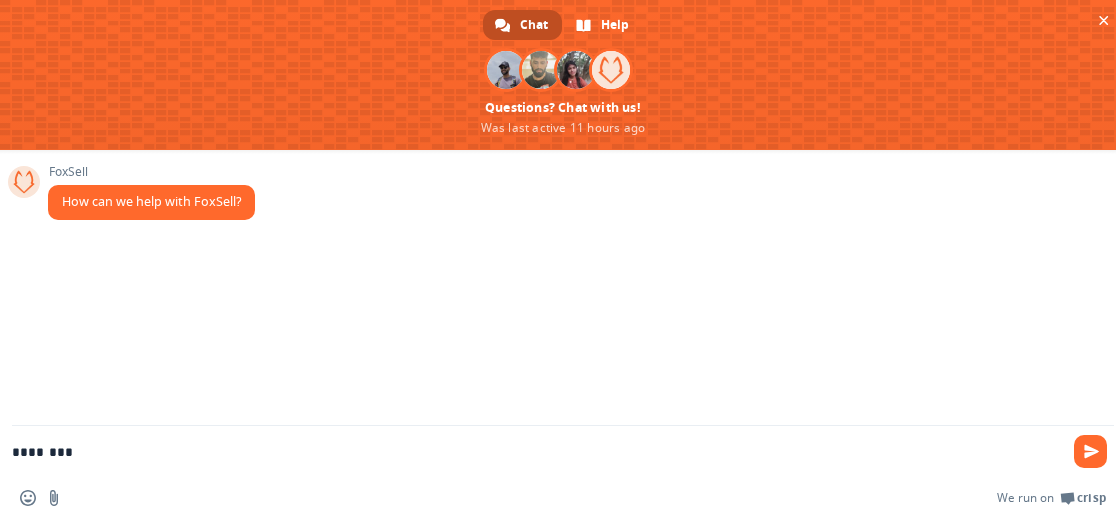 click on "********" at bounding box center (563, 451) 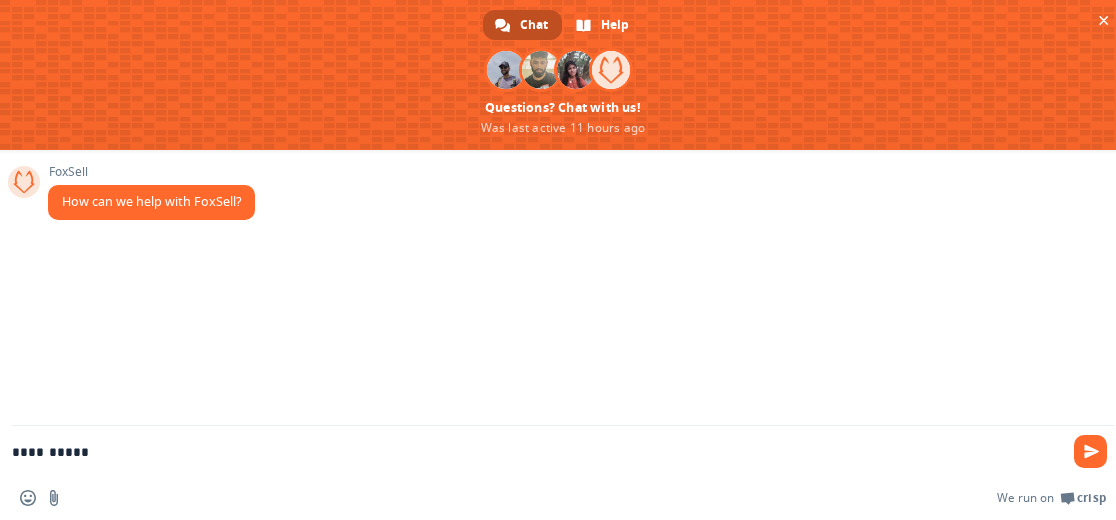 type on "**********" 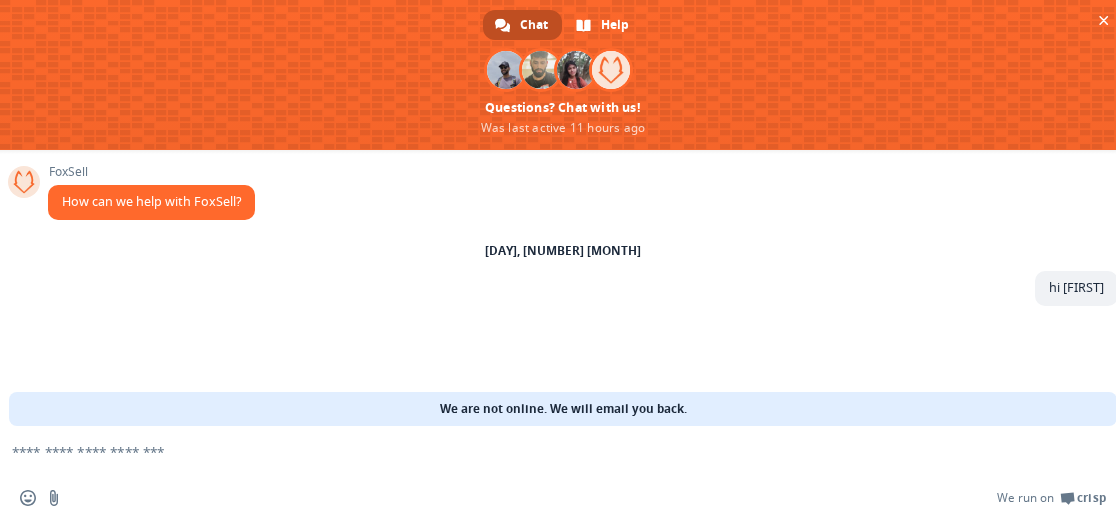 type 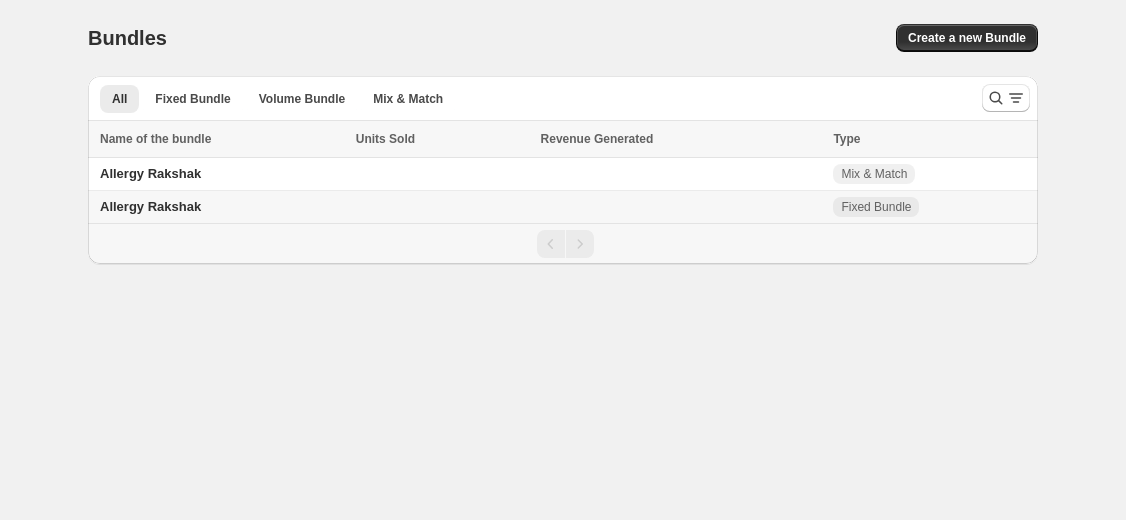 scroll, scrollTop: 0, scrollLeft: 0, axis: both 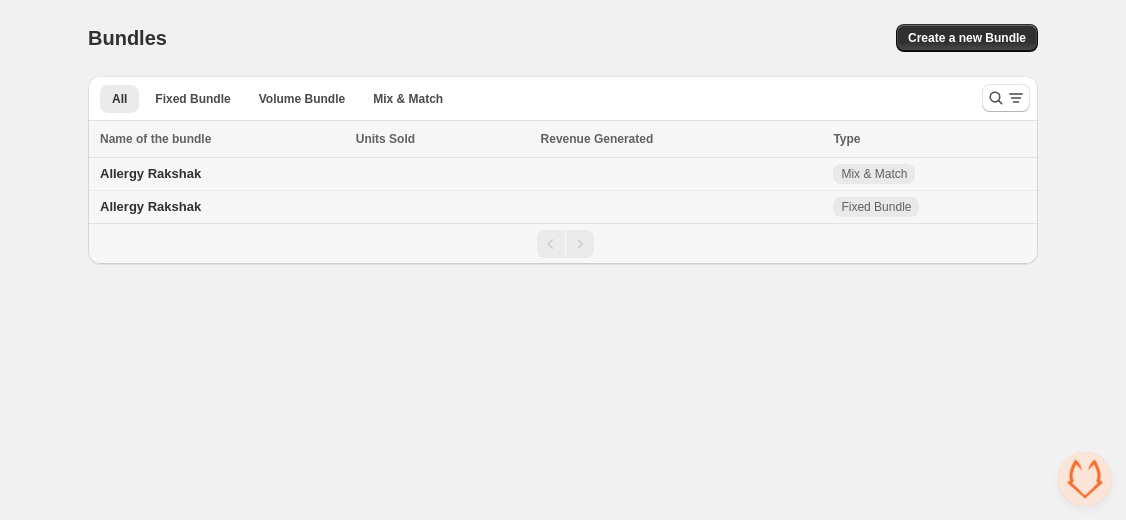 click on "Allergy Rakshak" at bounding box center [219, 174] 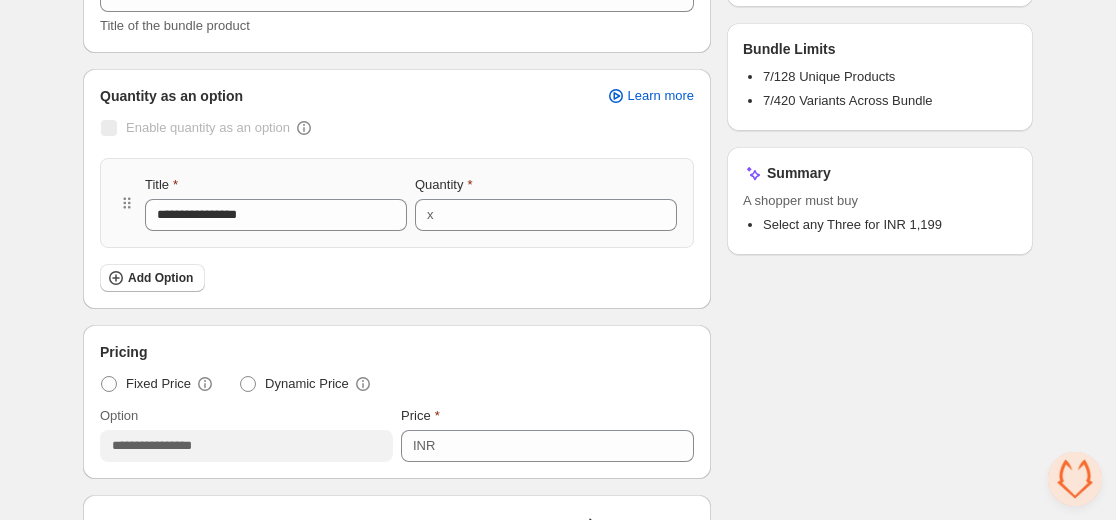 scroll, scrollTop: 300, scrollLeft: 0, axis: vertical 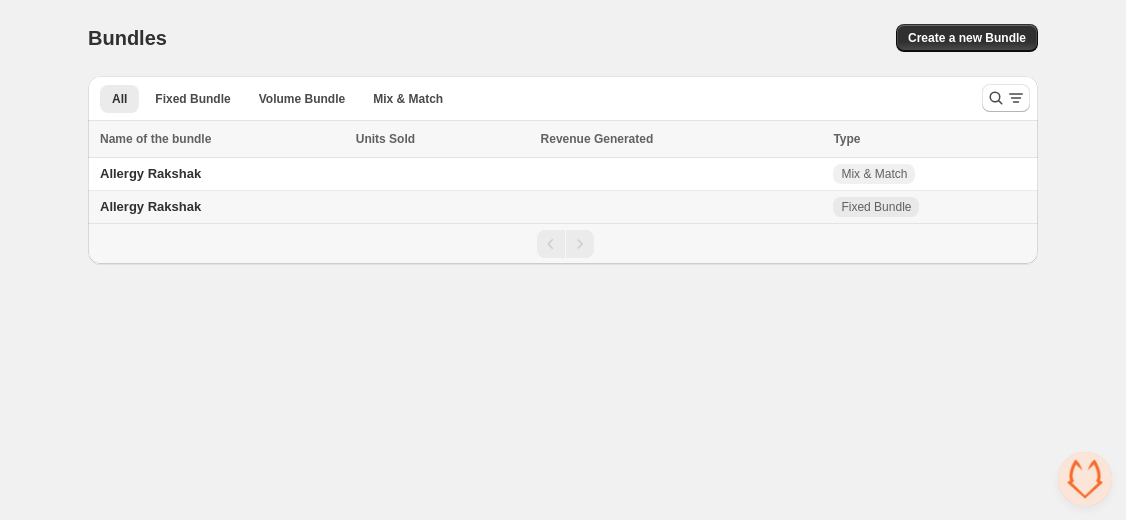 click on "Allergy Rakshak" at bounding box center (219, 207) 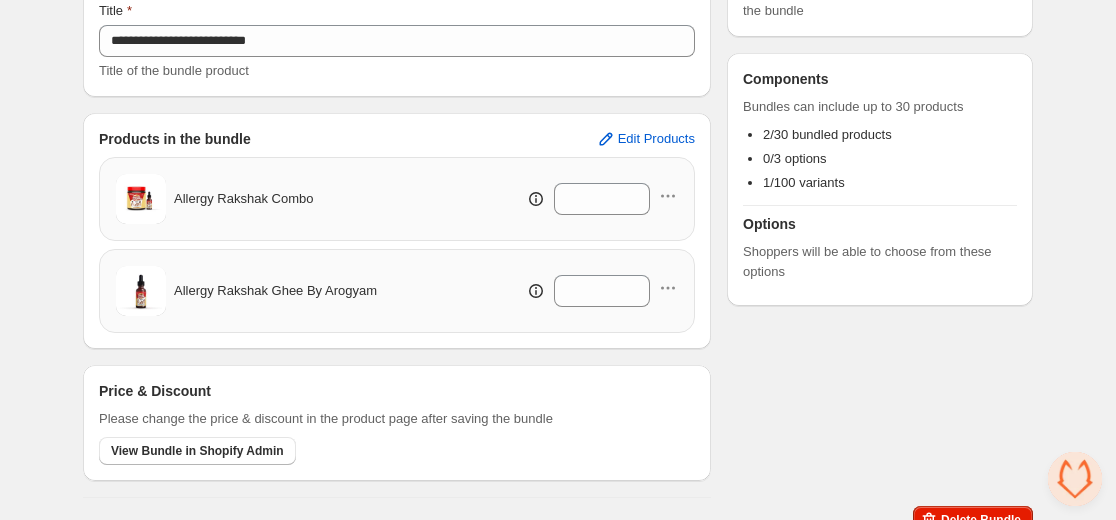 scroll, scrollTop: 269, scrollLeft: 0, axis: vertical 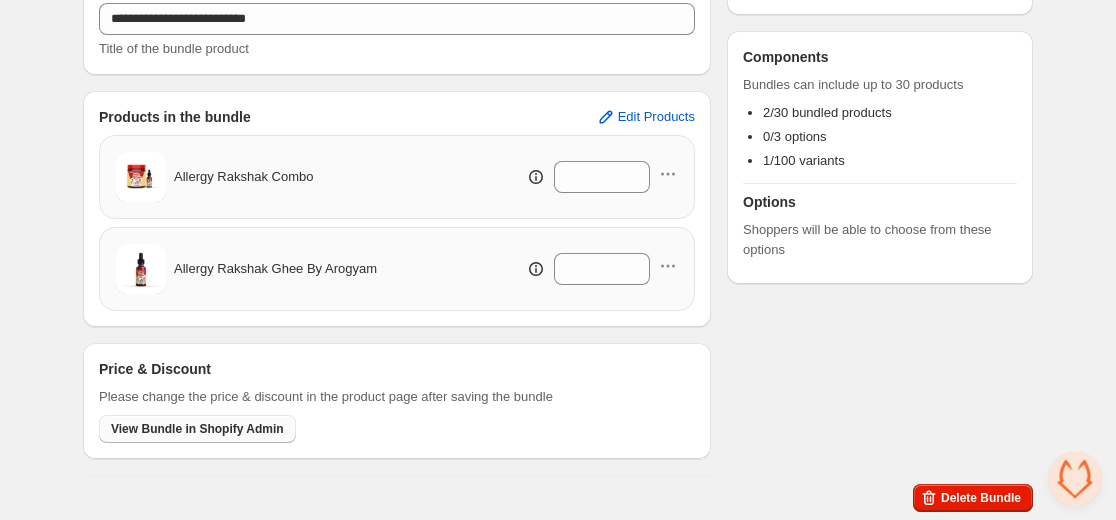 click on "View Bundle in Shopify Admin" at bounding box center (197, 429) 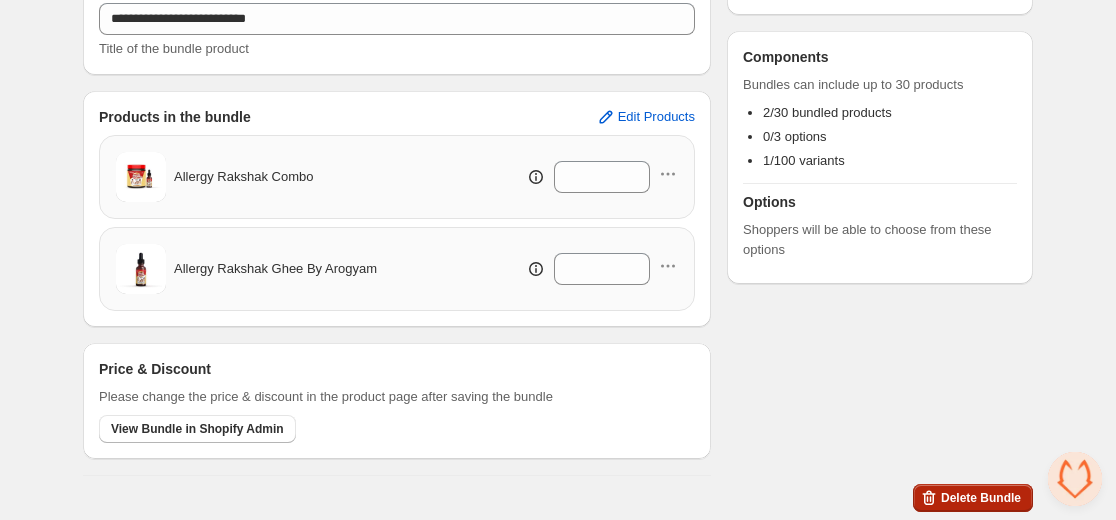 click on "Delete Bundle" at bounding box center (981, 498) 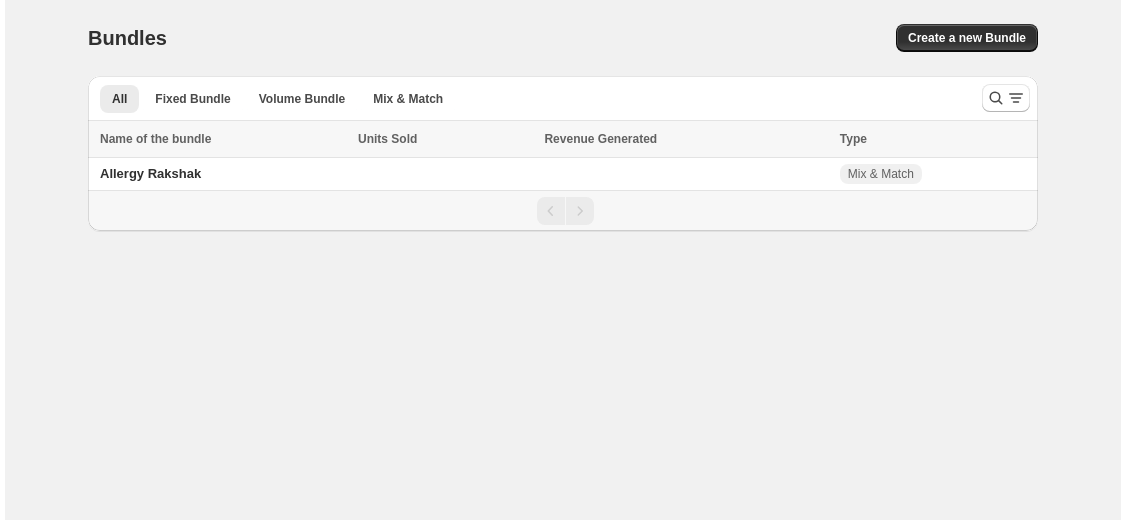 scroll, scrollTop: 0, scrollLeft: 0, axis: both 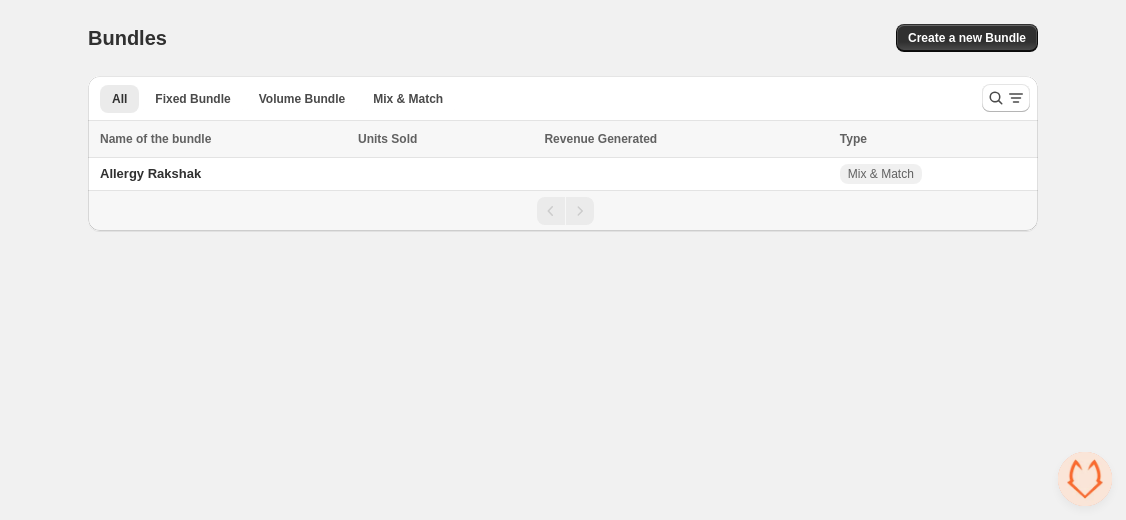 click at bounding box center (1085, 479) 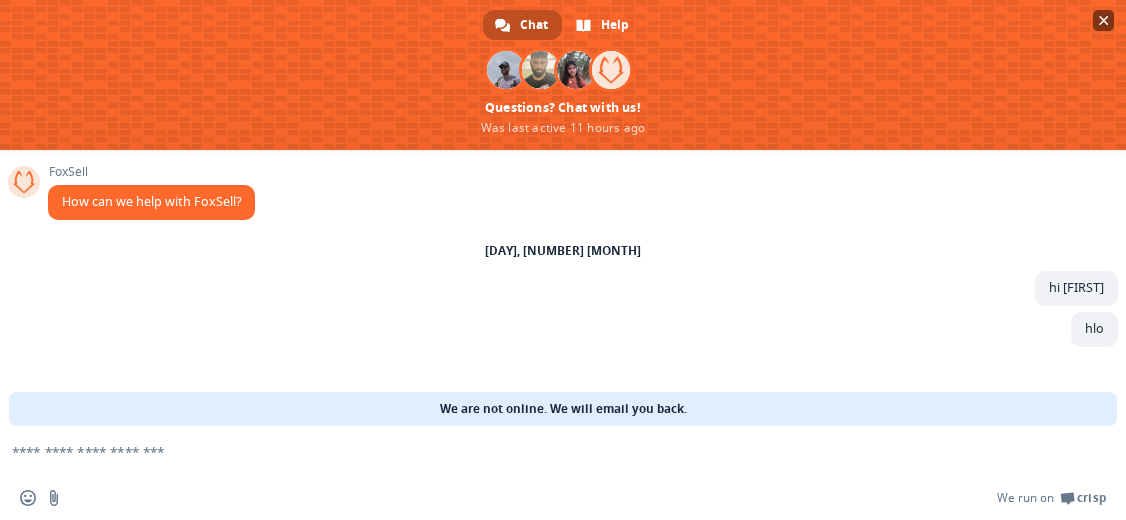 scroll, scrollTop: 0, scrollLeft: 0, axis: both 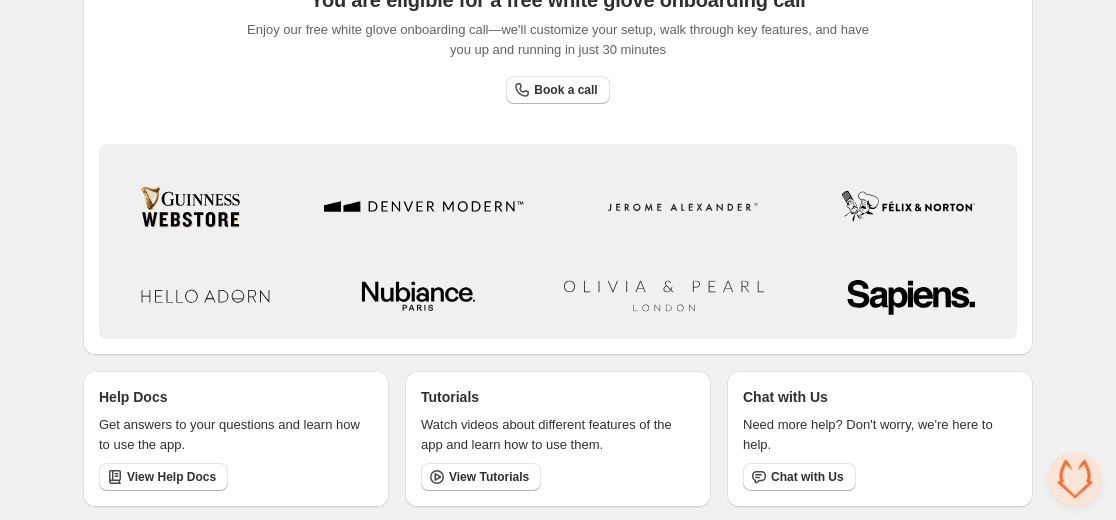 click at bounding box center (1075, 479) 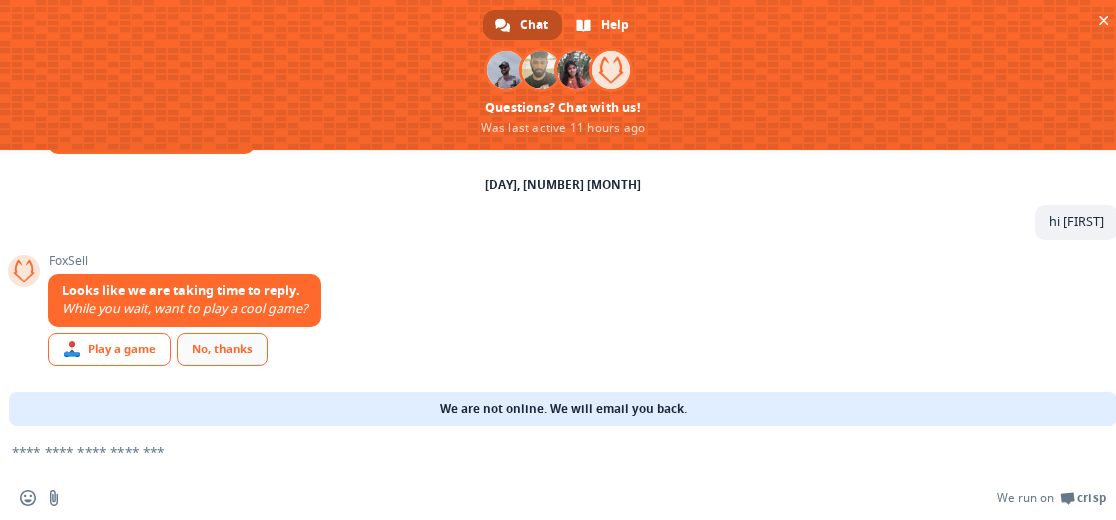 click on "No, thanks" at bounding box center (222, 349) 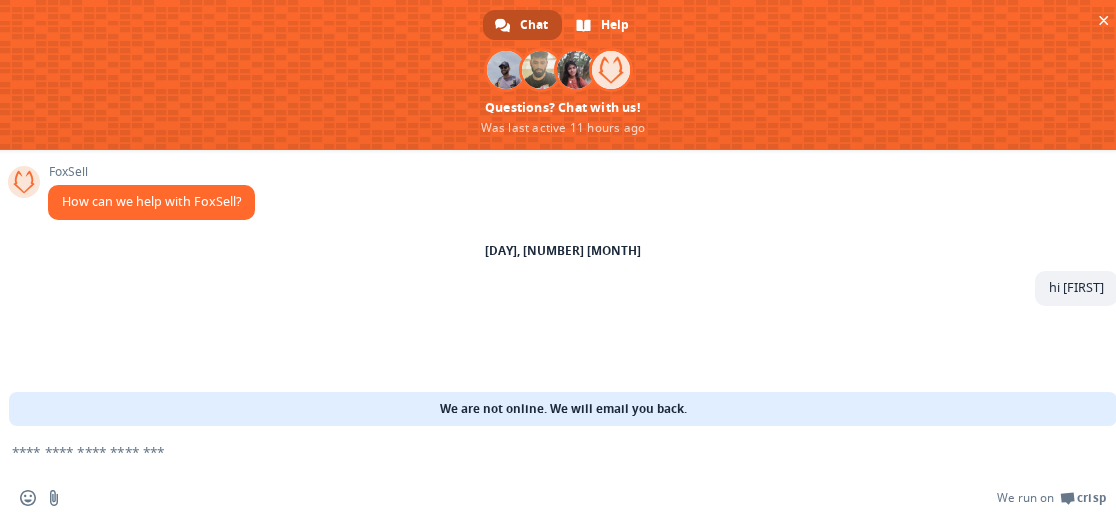 click at bounding box center [539, 451] 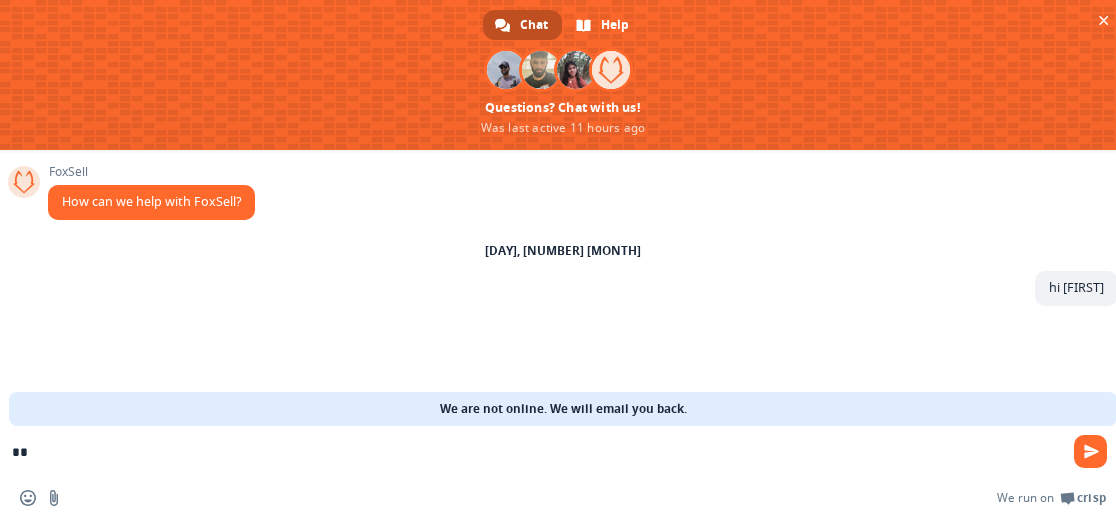 type on "***" 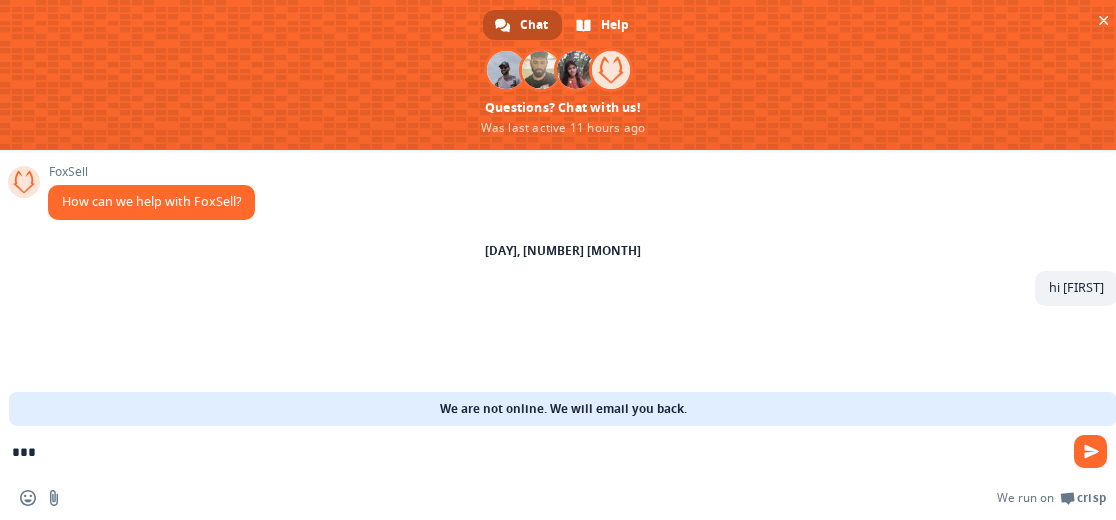 type 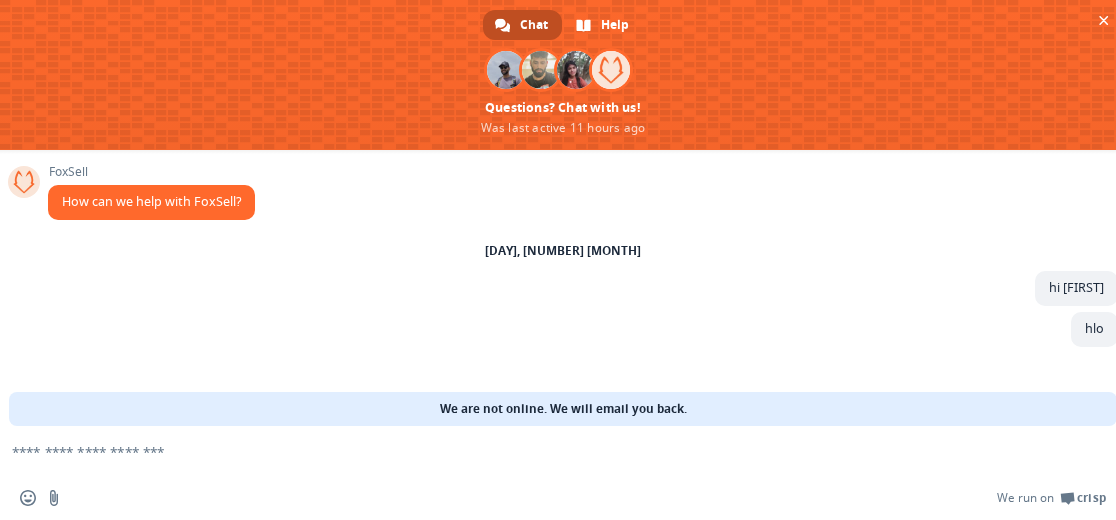 scroll, scrollTop: 0, scrollLeft: 0, axis: both 